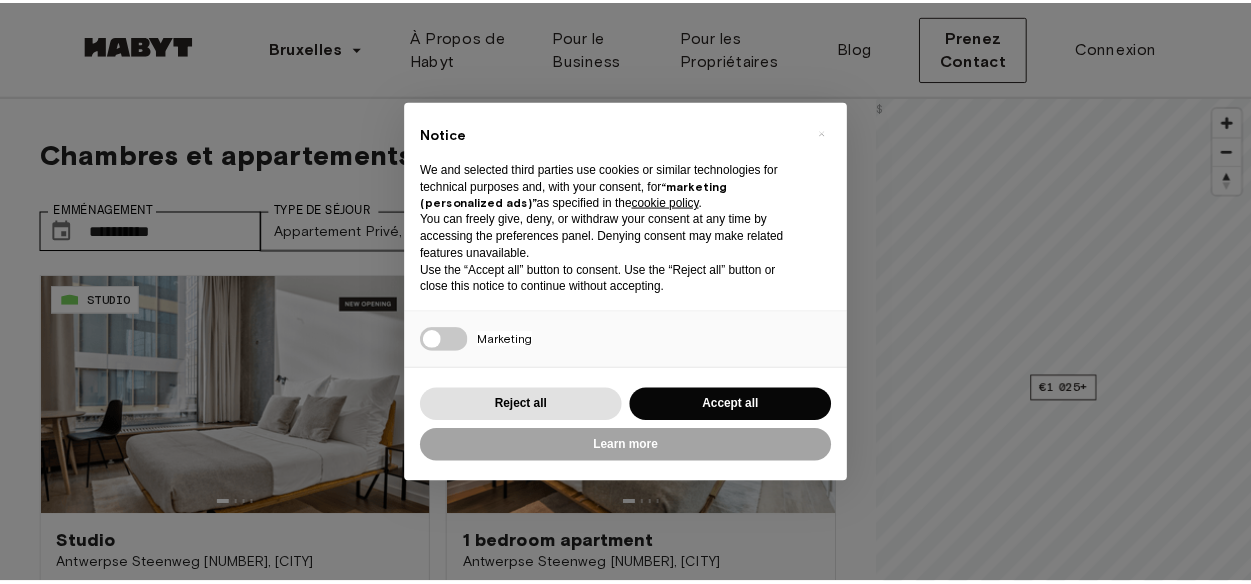 scroll, scrollTop: 0, scrollLeft: 0, axis: both 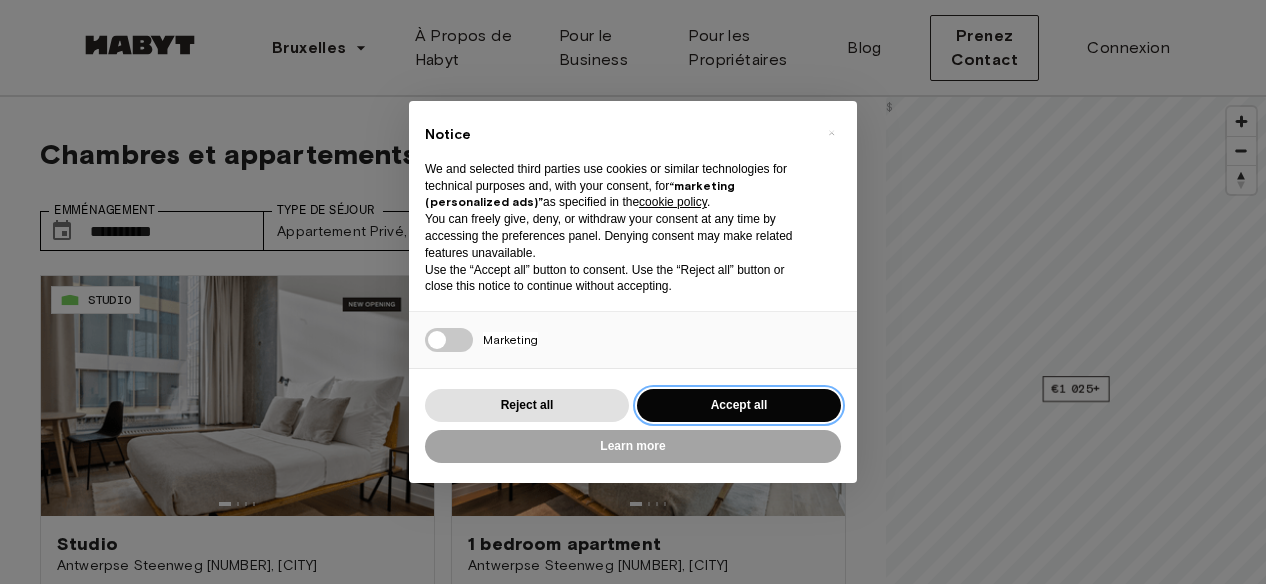 click on "Accept all" at bounding box center (739, 405) 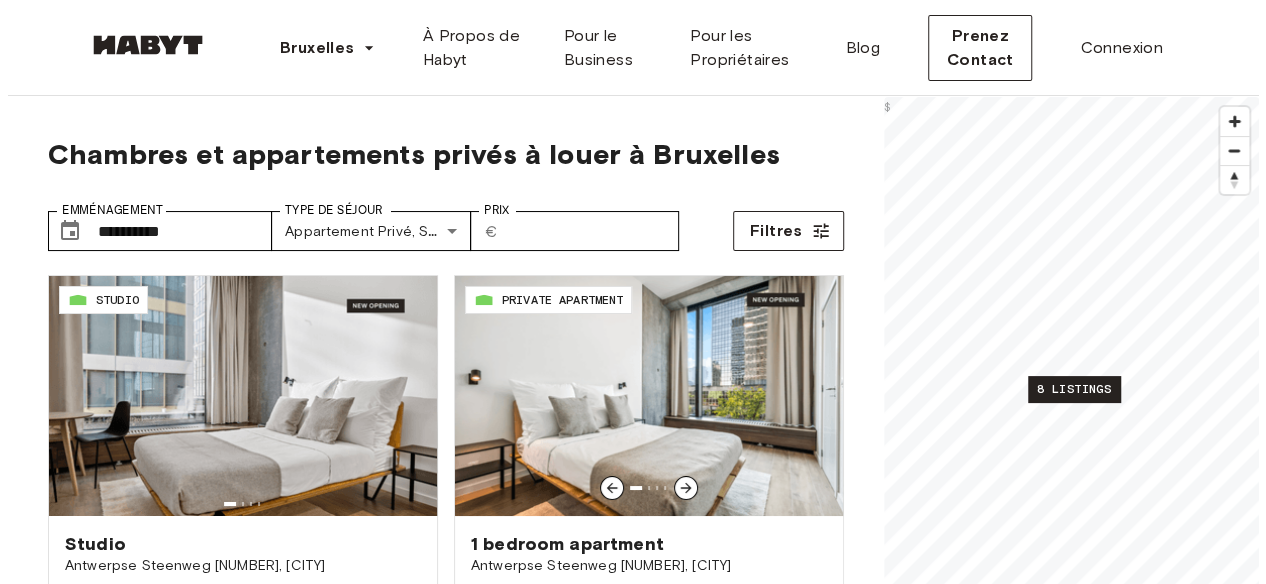 scroll, scrollTop: 0, scrollLeft: 0, axis: both 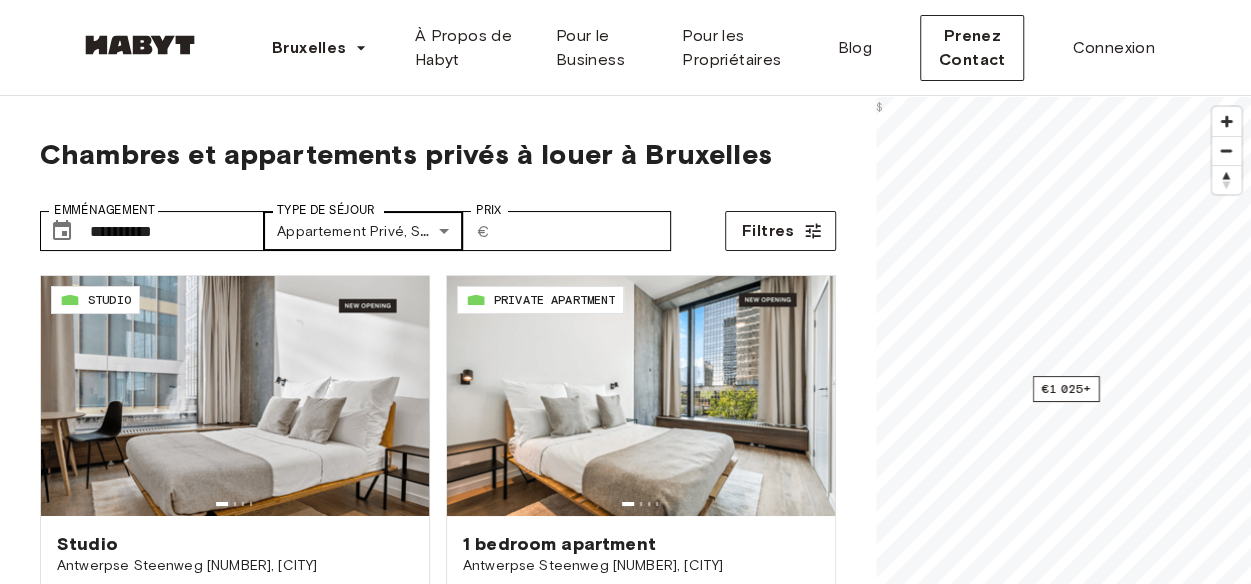 click on "**********" at bounding box center (625, 2450) 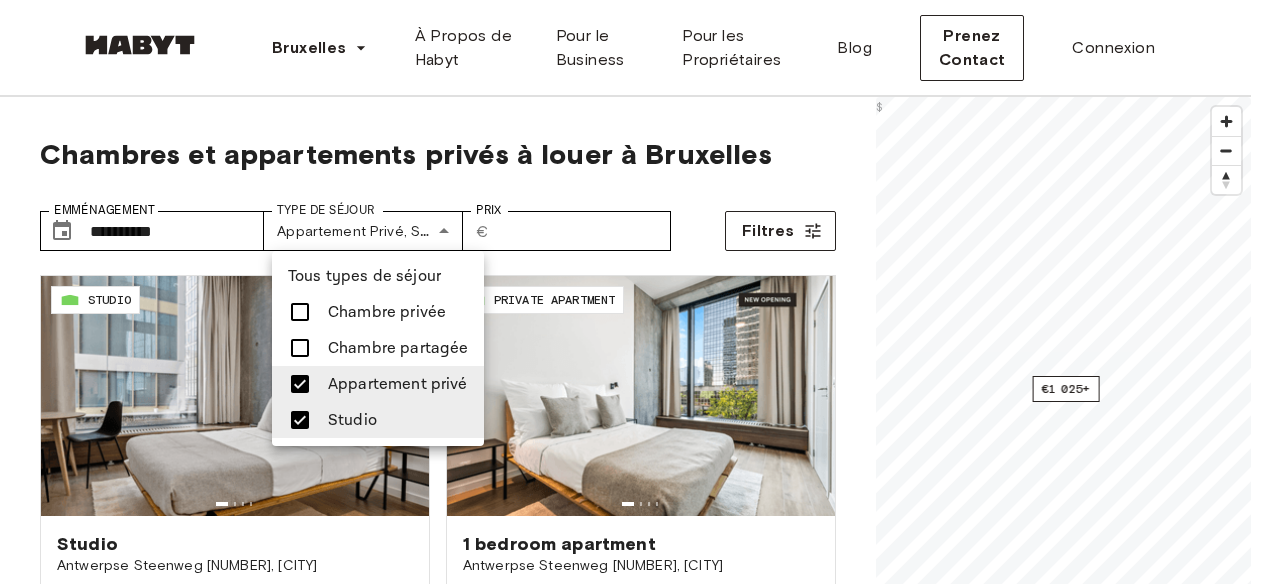 click at bounding box center (633, 292) 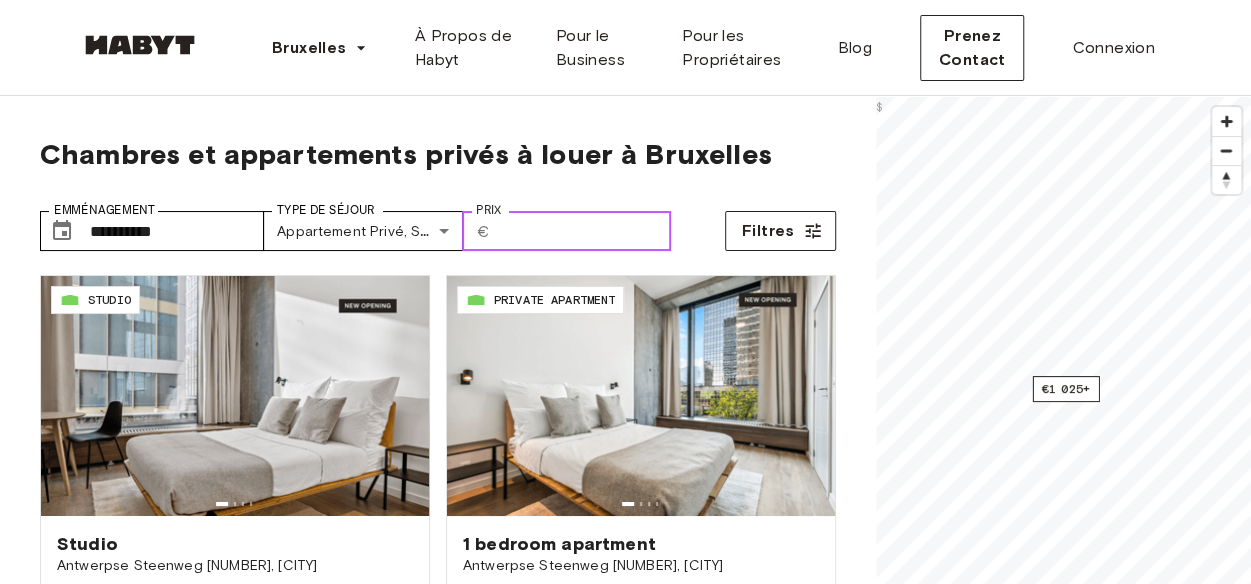 click on "Prix" at bounding box center (584, 231) 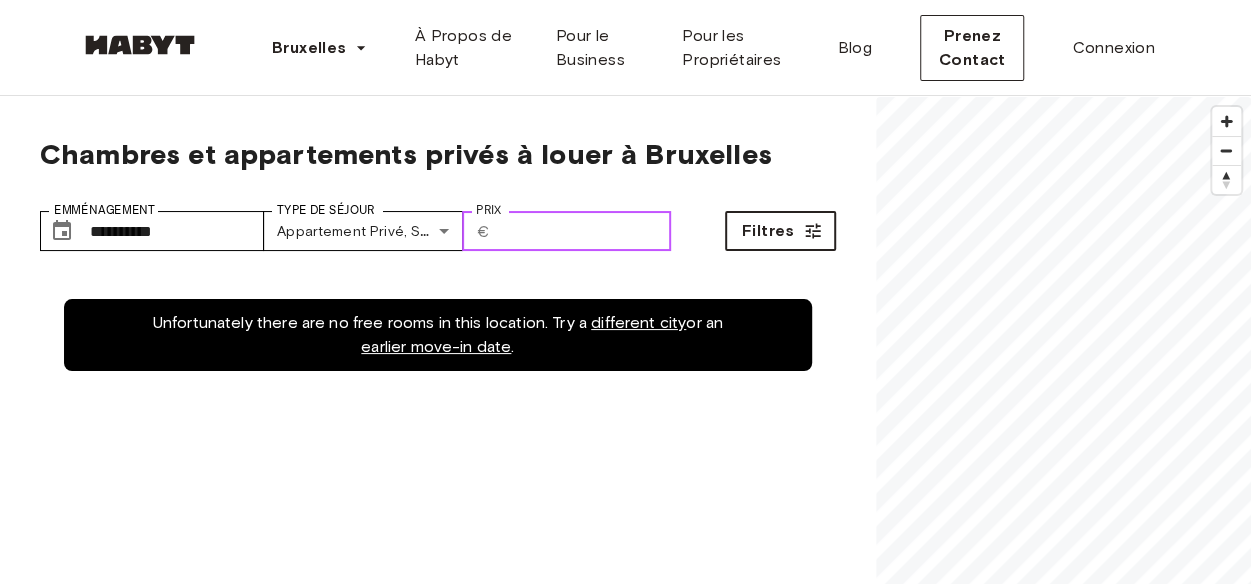 type on "****" 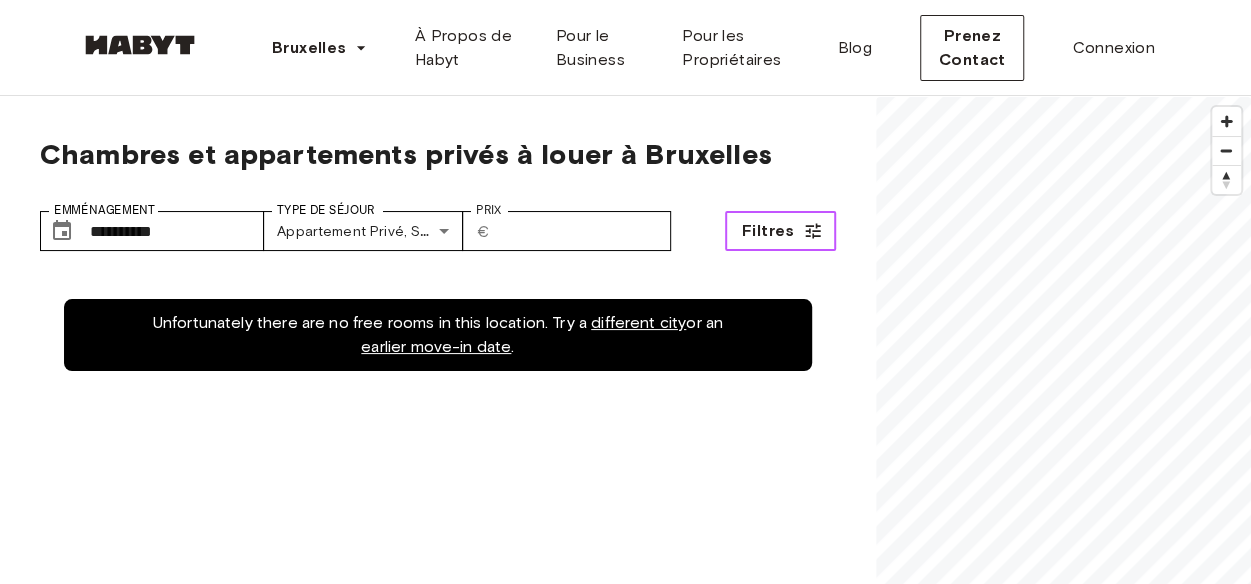 click on "Filtres" at bounding box center [780, 231] 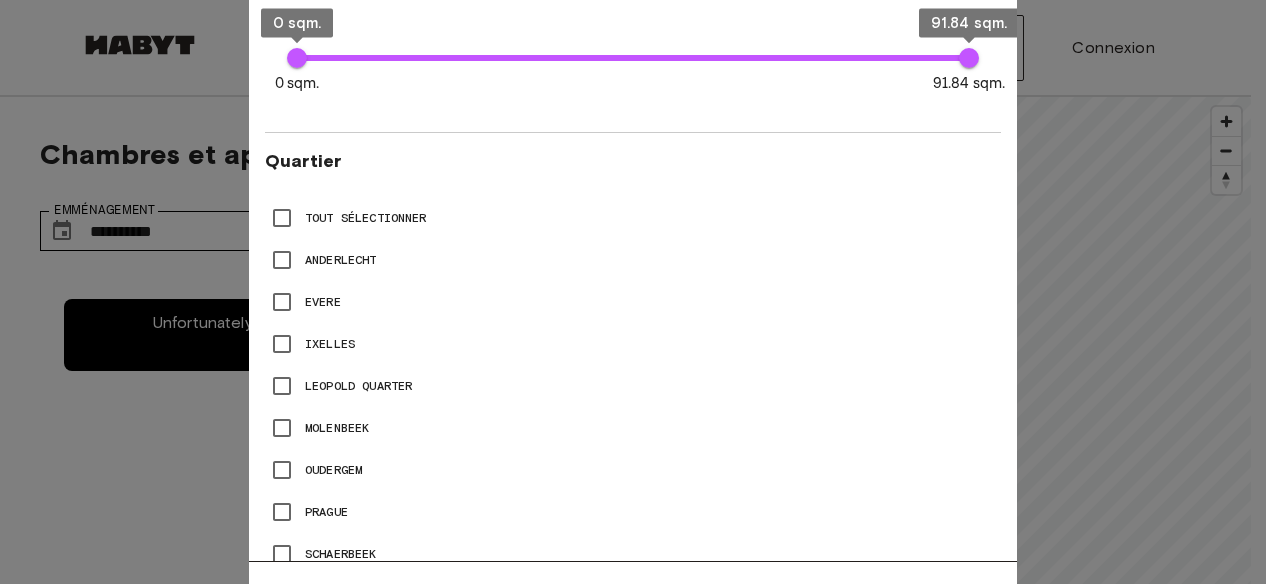 scroll, scrollTop: 800, scrollLeft: 0, axis: vertical 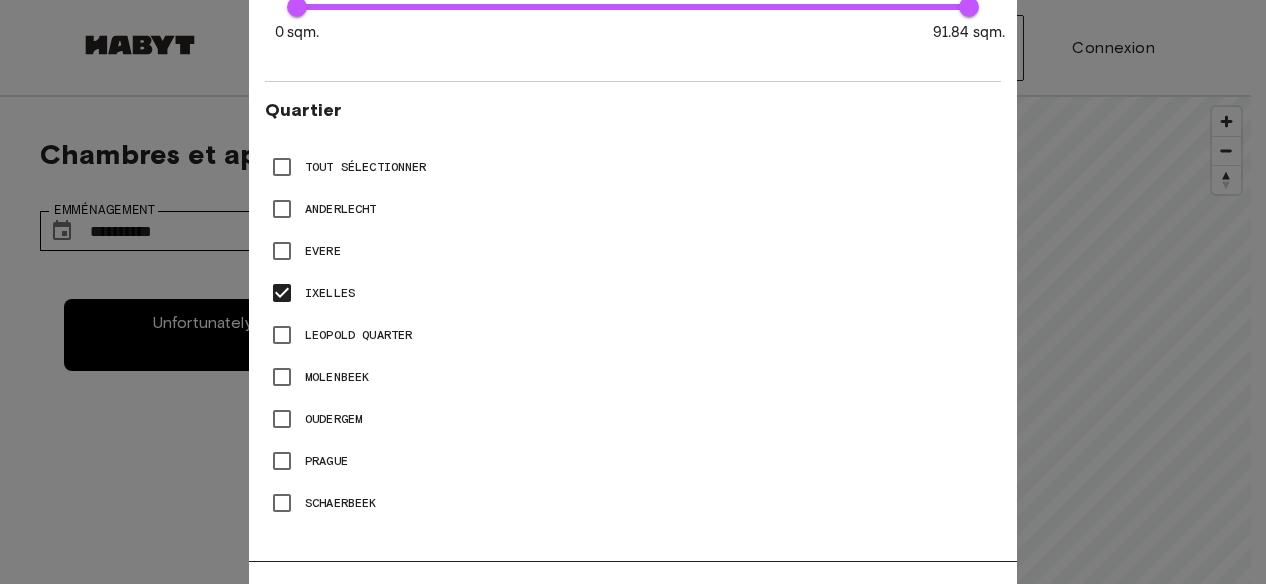 type on "**" 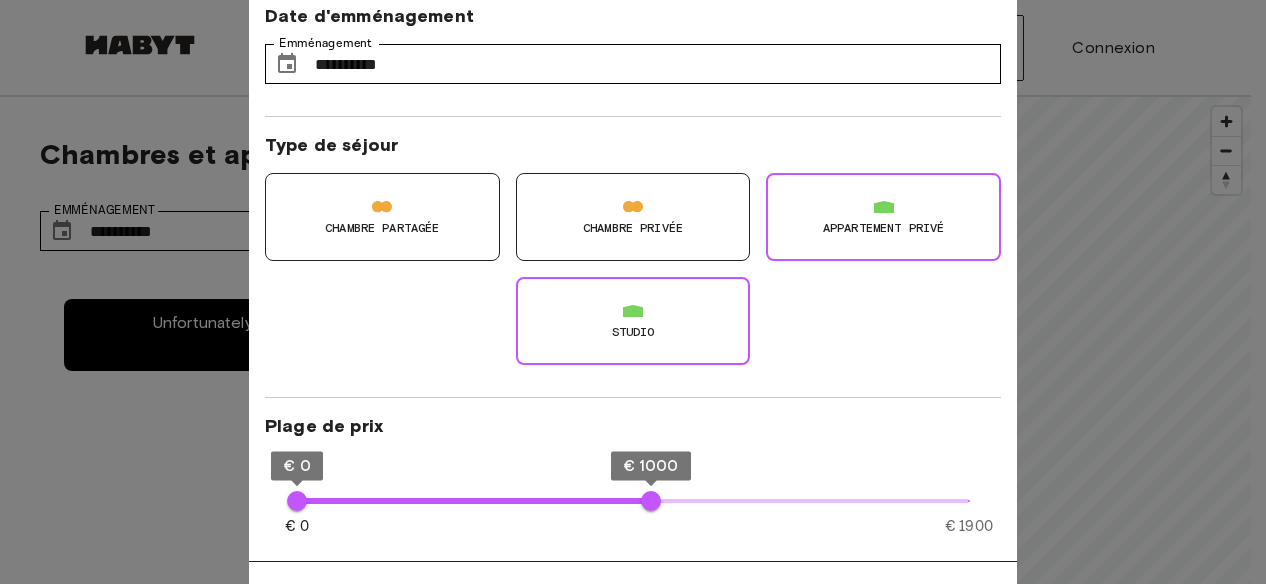 scroll, scrollTop: 0, scrollLeft: 0, axis: both 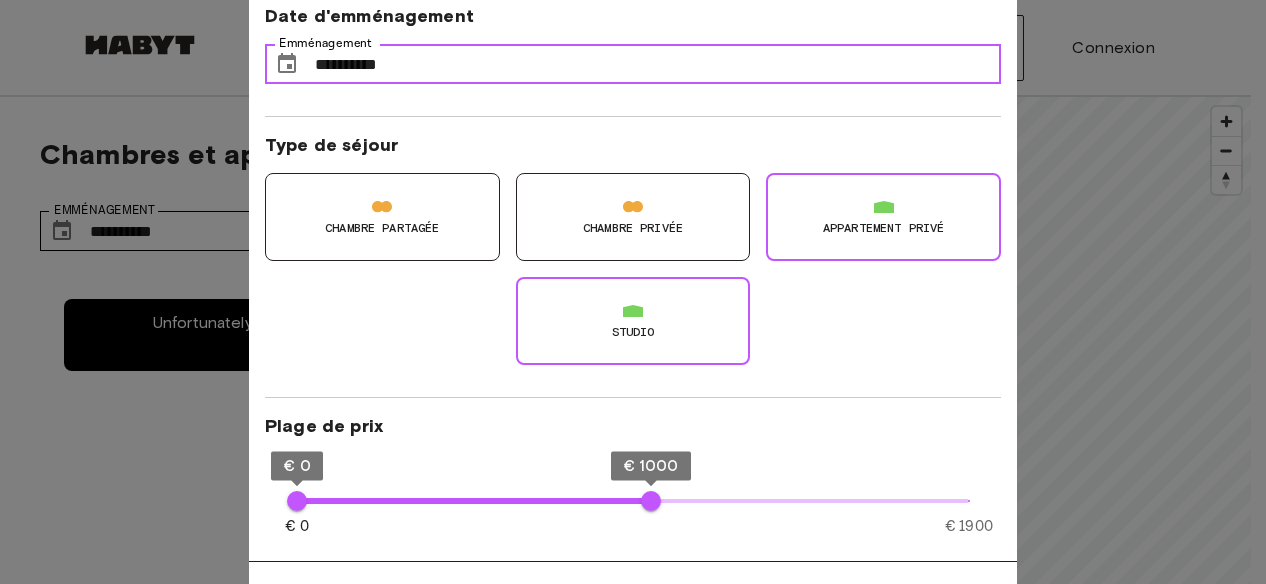 click on "**********" at bounding box center [658, 64] 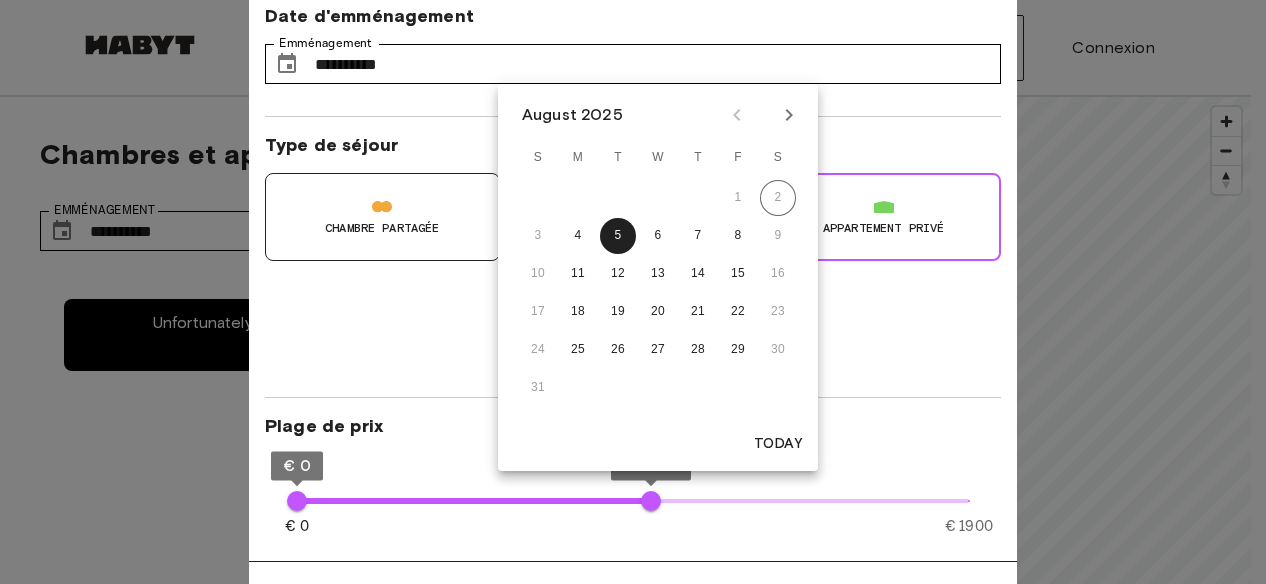 click 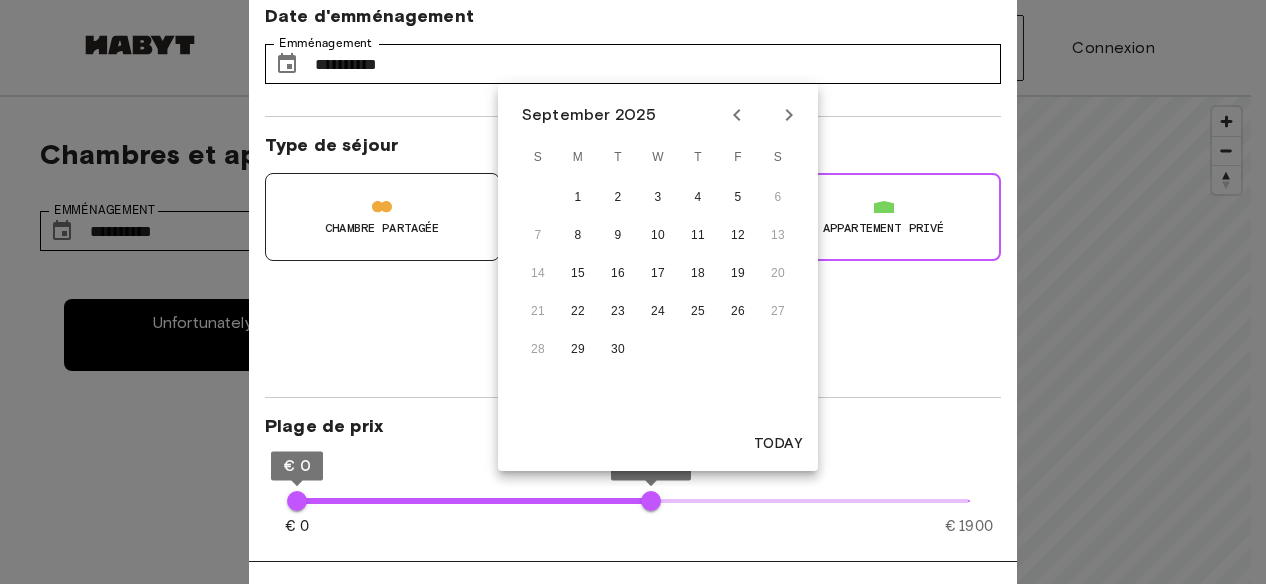 click 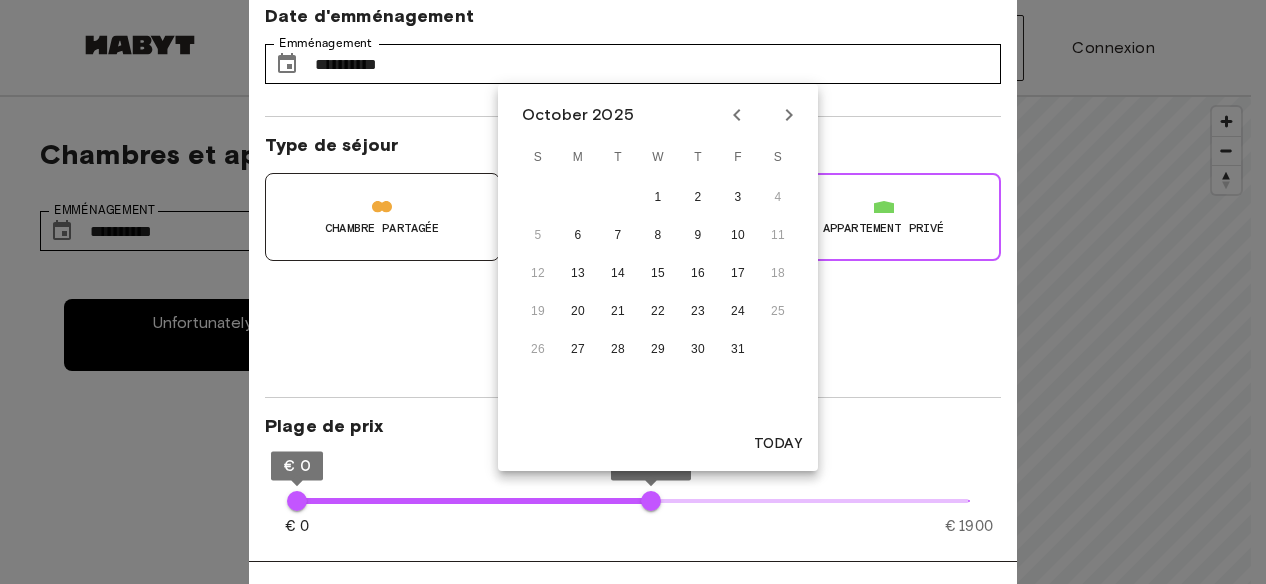 click 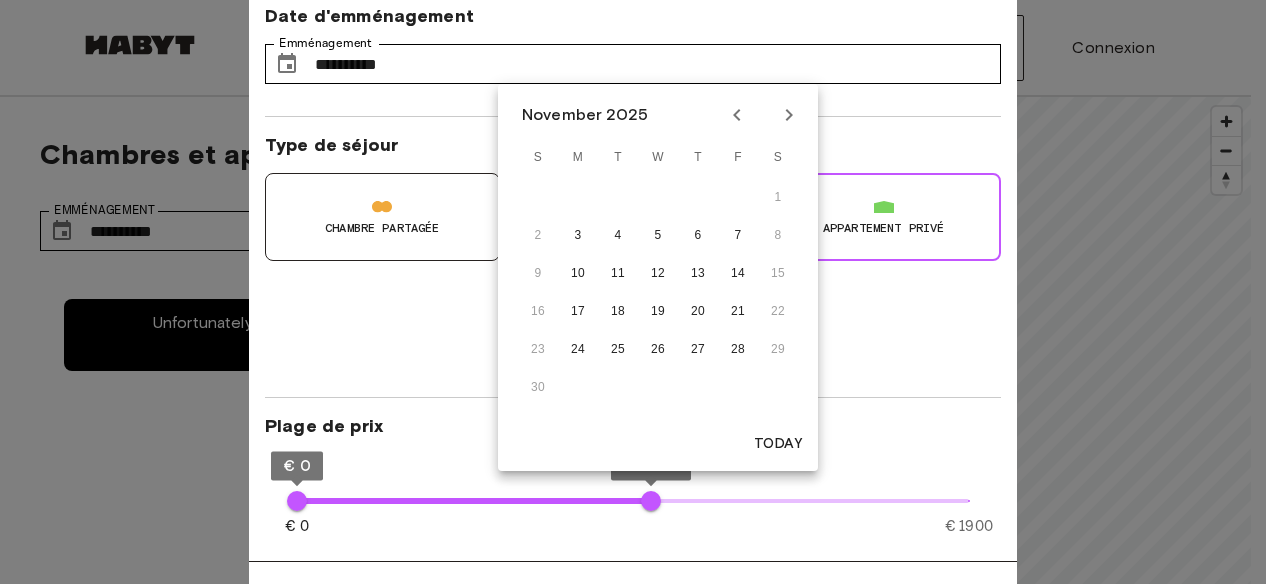 click 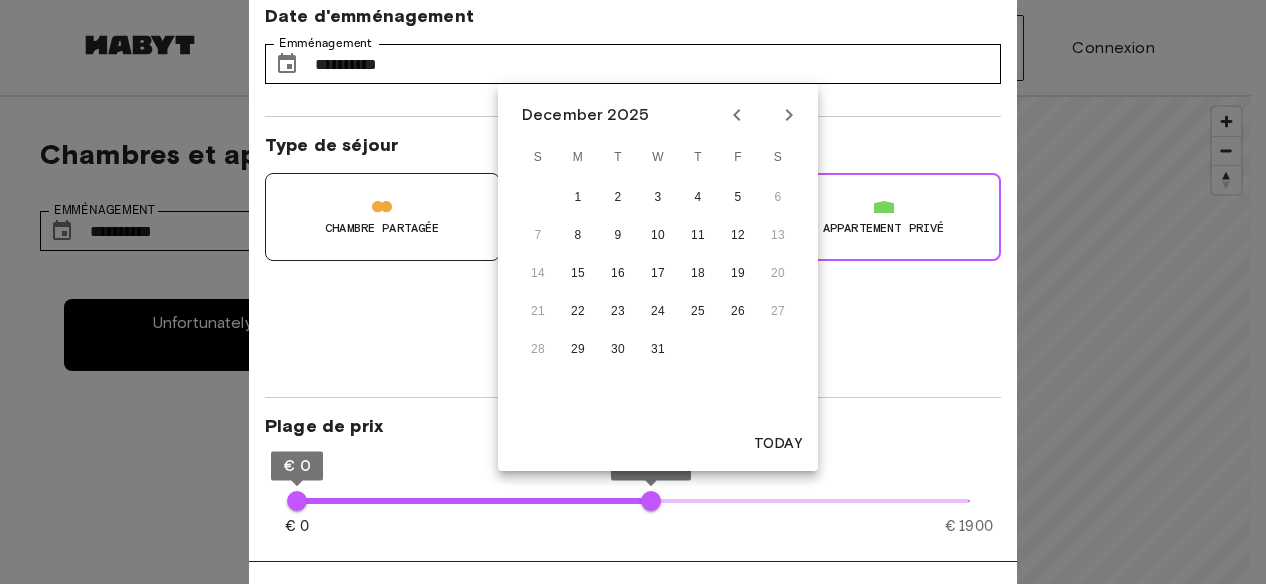 click 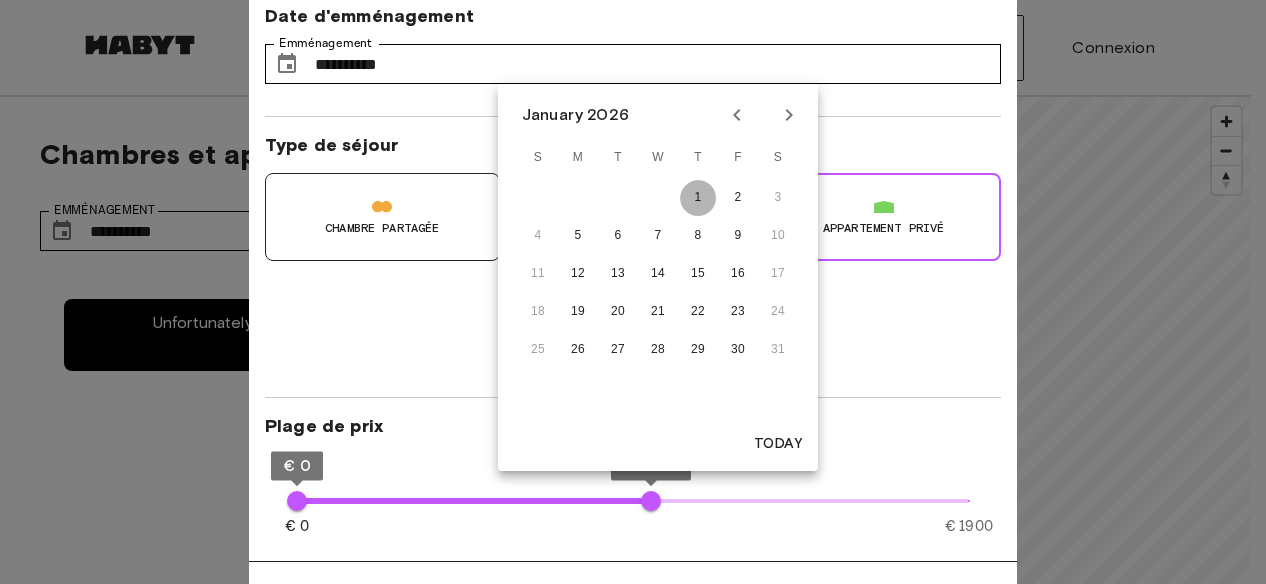 click on "1" at bounding box center (698, 198) 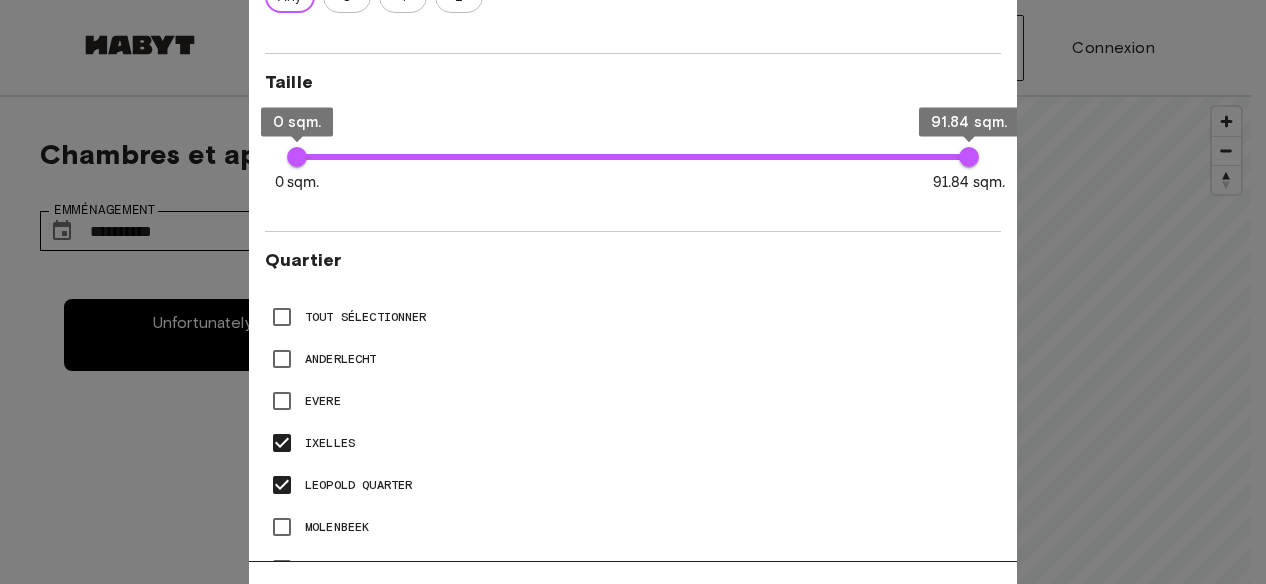 scroll, scrollTop: 700, scrollLeft: 0, axis: vertical 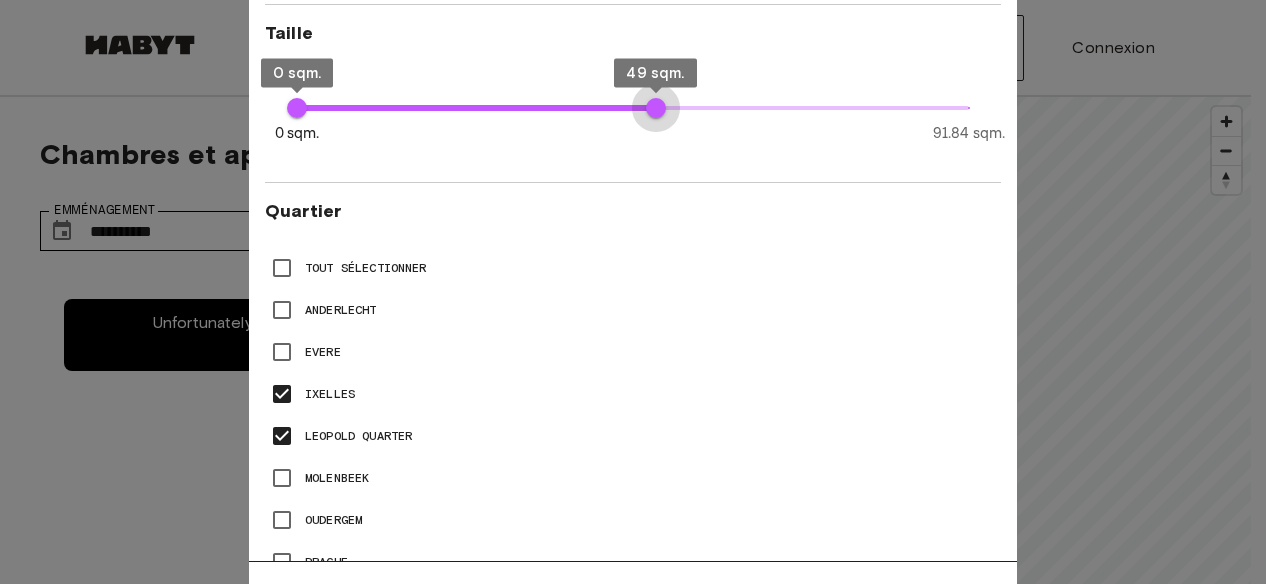 type on "**" 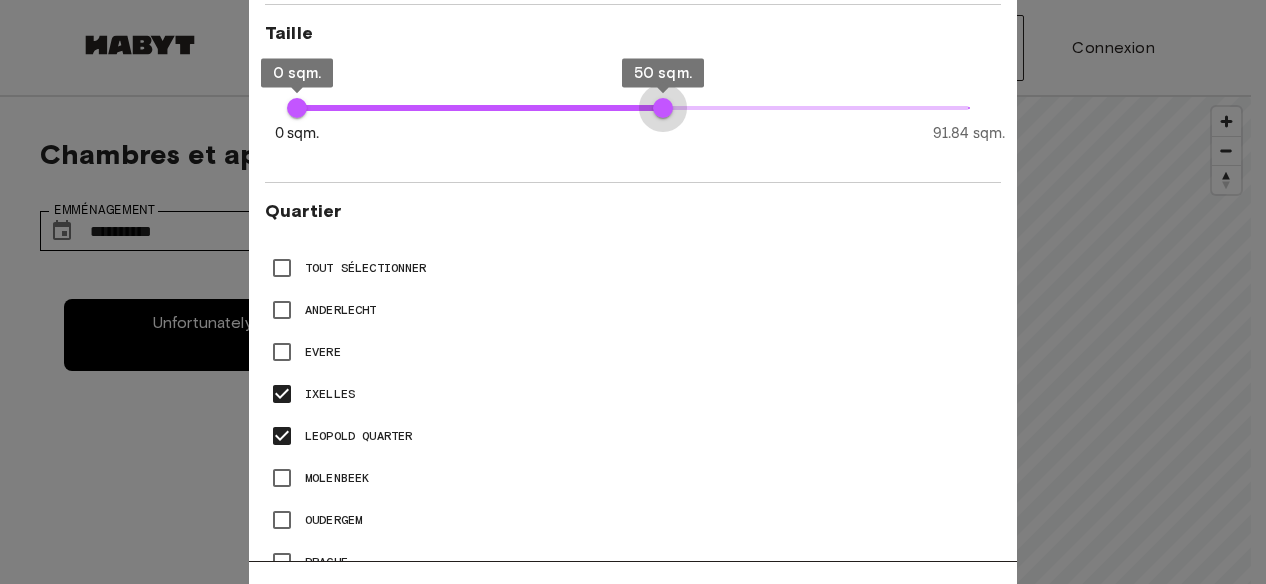 drag, startPoint x: 967, startPoint y: 106, endPoint x: 666, endPoint y: 108, distance: 301.00665 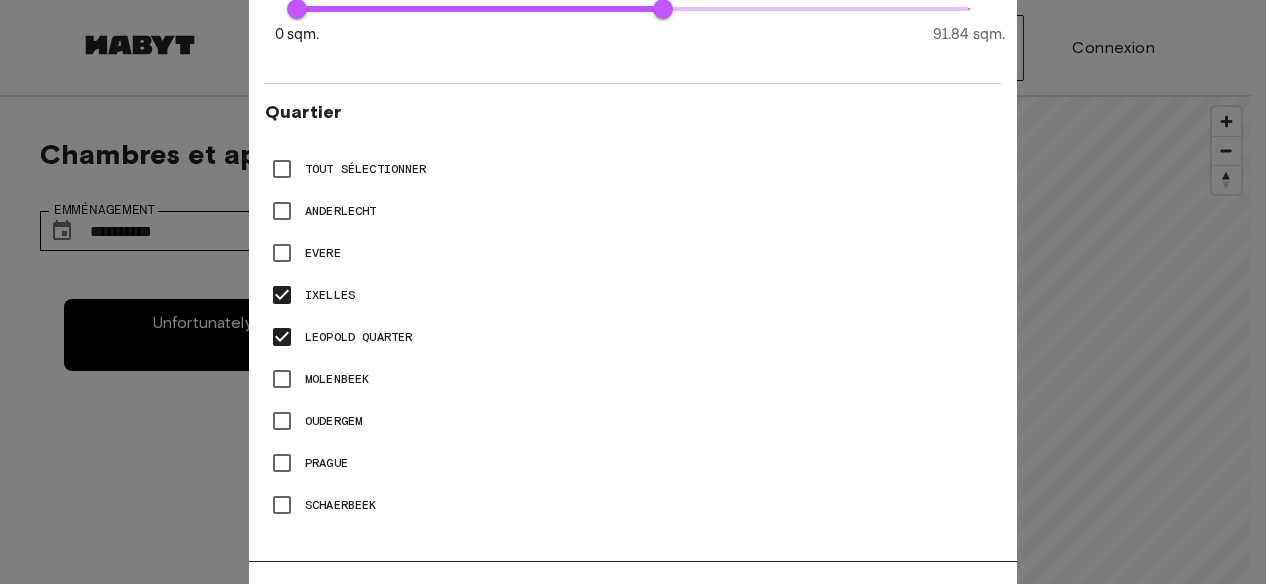 scroll, scrollTop: 801, scrollLeft: 0, axis: vertical 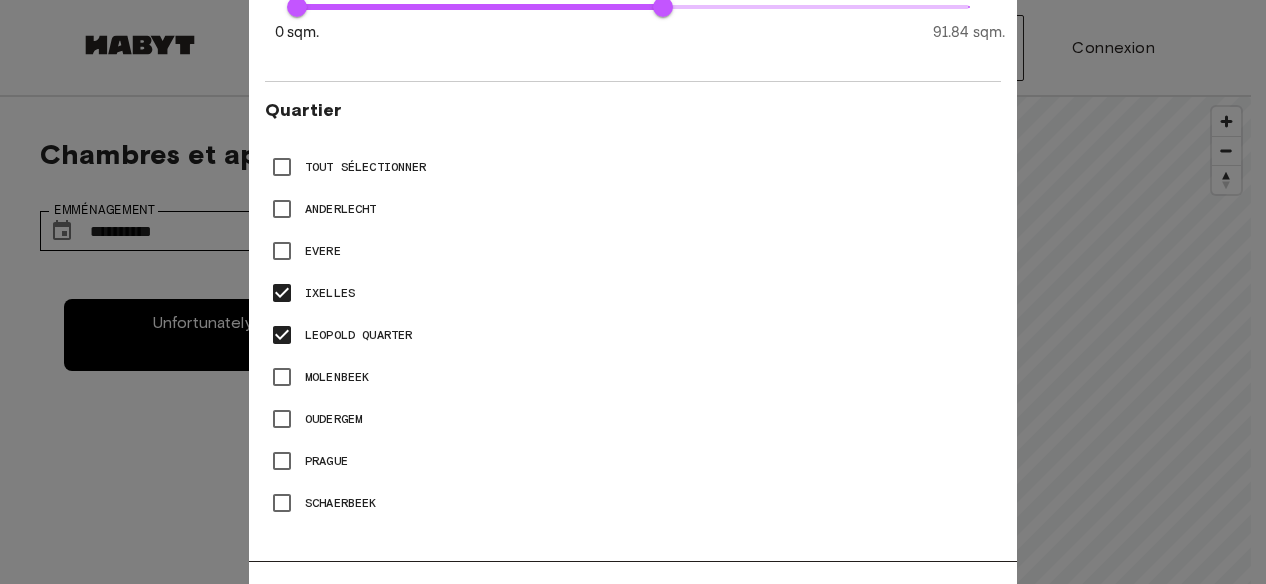 click on "Tout effacer Appliquer" at bounding box center [633, 607] 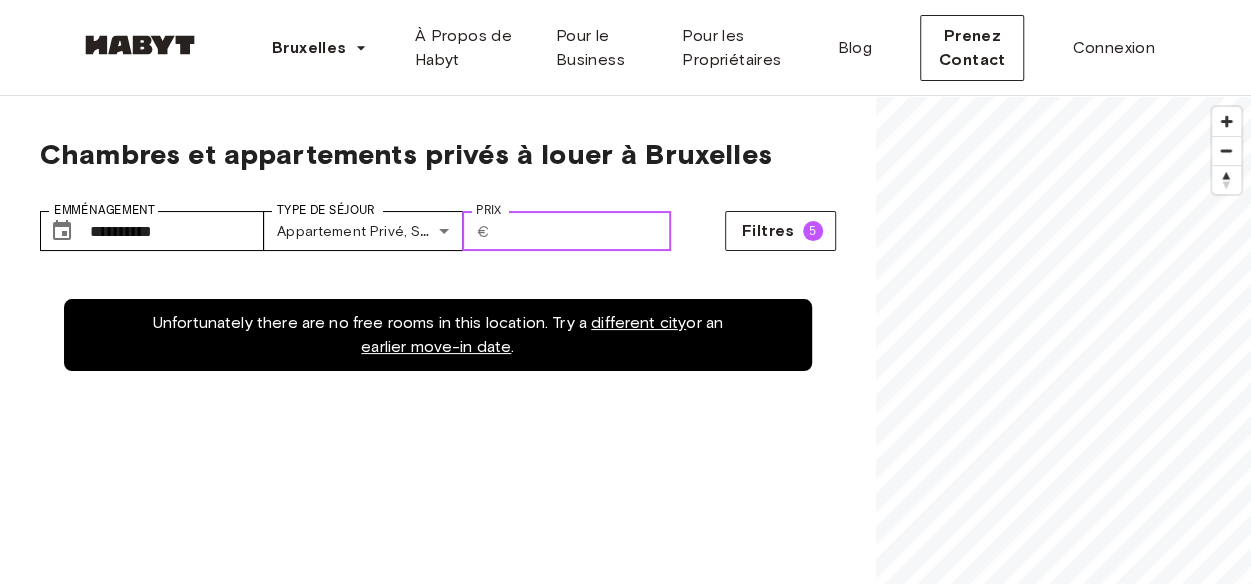 click on "****" at bounding box center (584, 231) 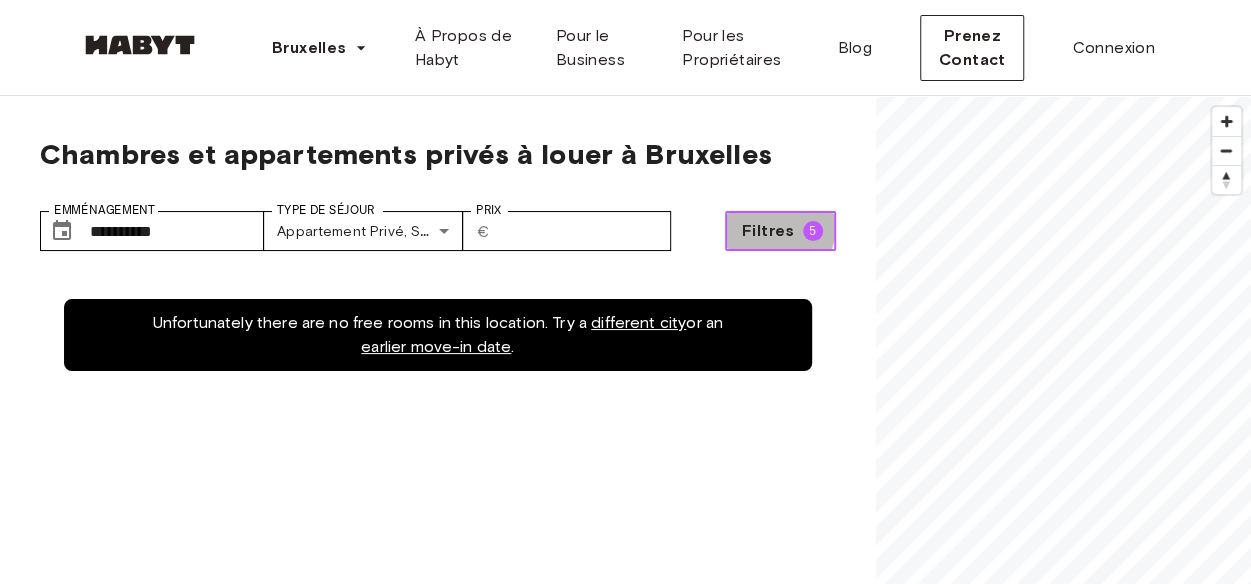 click on "Filtres" at bounding box center (768, 231) 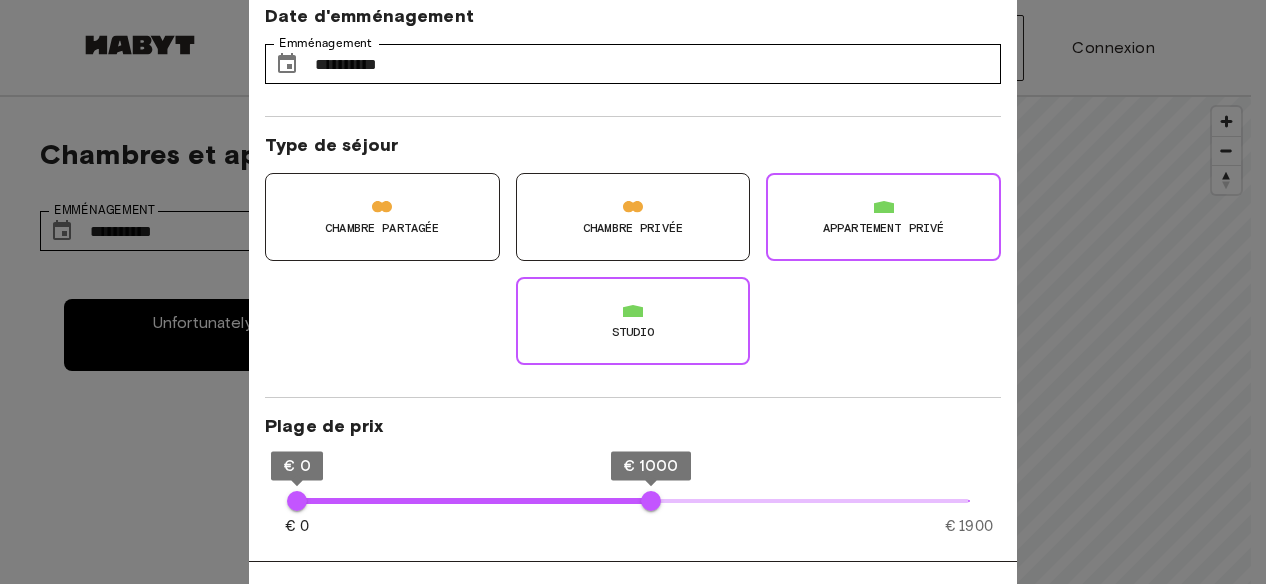 click on "Studio" at bounding box center (633, 332) 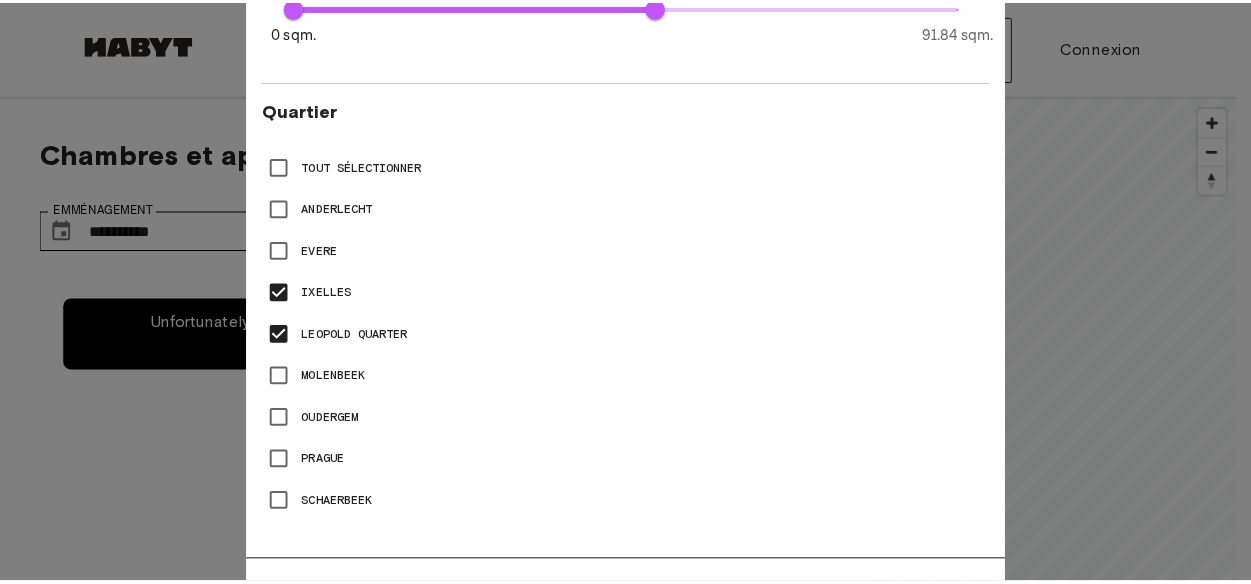 scroll, scrollTop: 272, scrollLeft: 0, axis: vertical 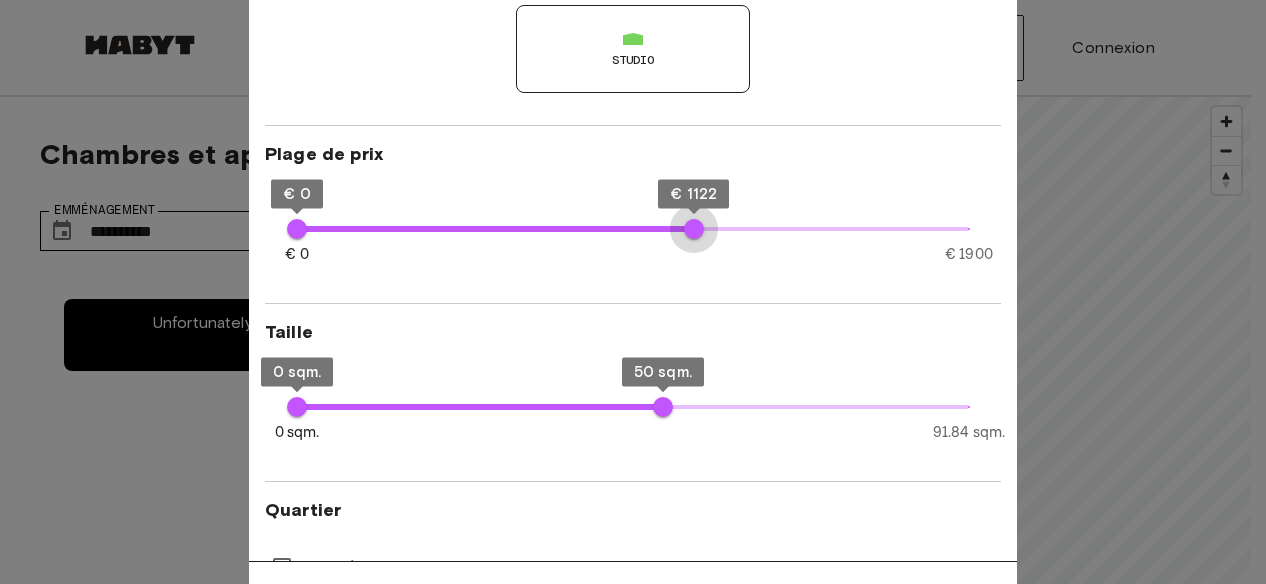 type on "****" 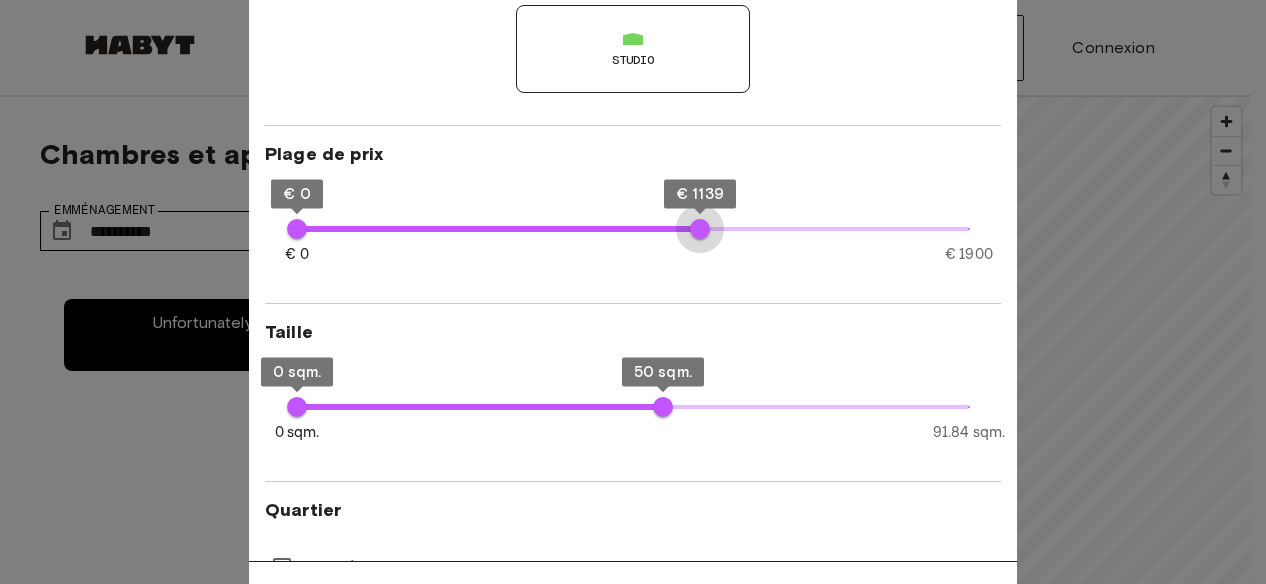 drag, startPoint x: 647, startPoint y: 223, endPoint x: 700, endPoint y: 223, distance: 53 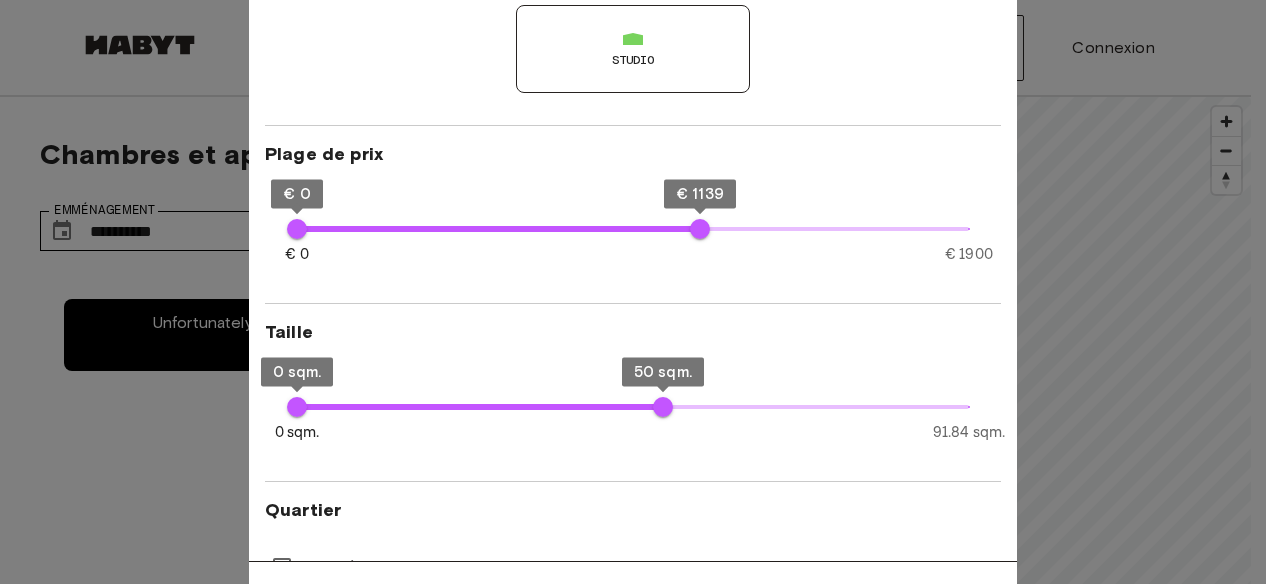click at bounding box center (633, 292) 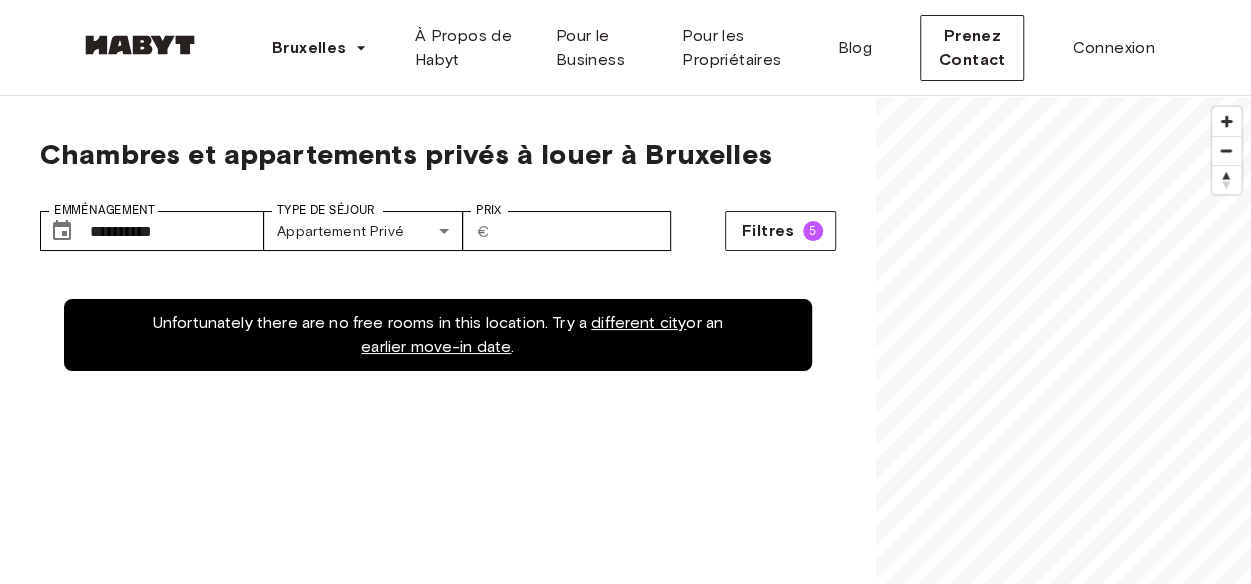 click on "Unfortunately there are no free rooms in this location. Try a   different city  or an   earlier move-in date ." at bounding box center [438, 335] 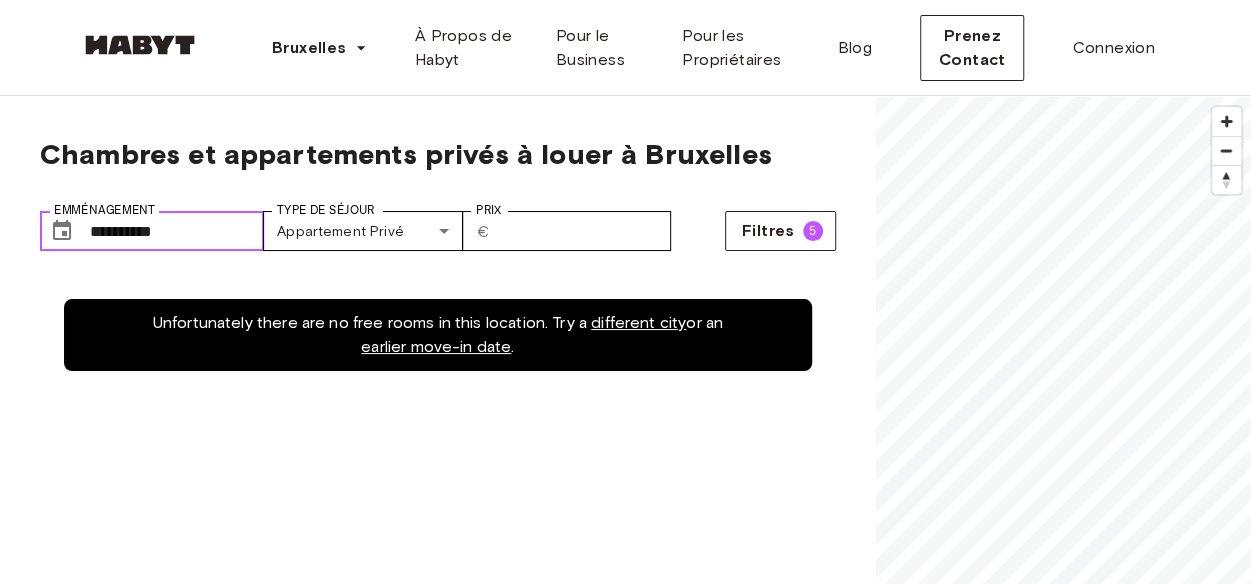 click on "**********" at bounding box center (177, 231) 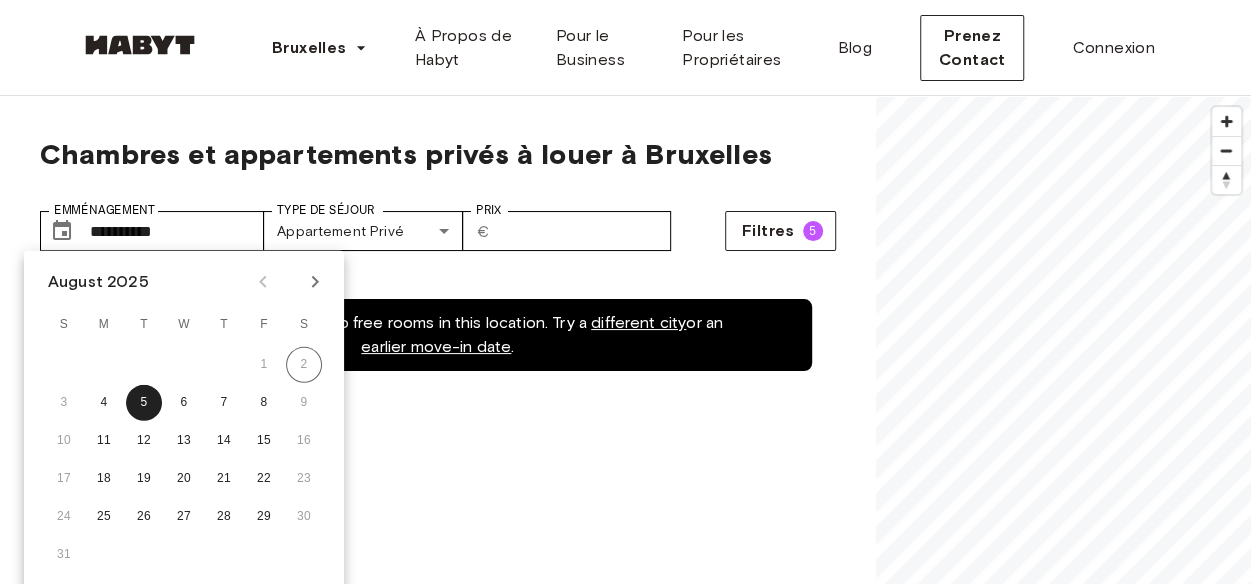 click on "Unfortunately there are no free rooms in this location. Try a   different city  or an   earlier move-in date ." at bounding box center (438, 335) 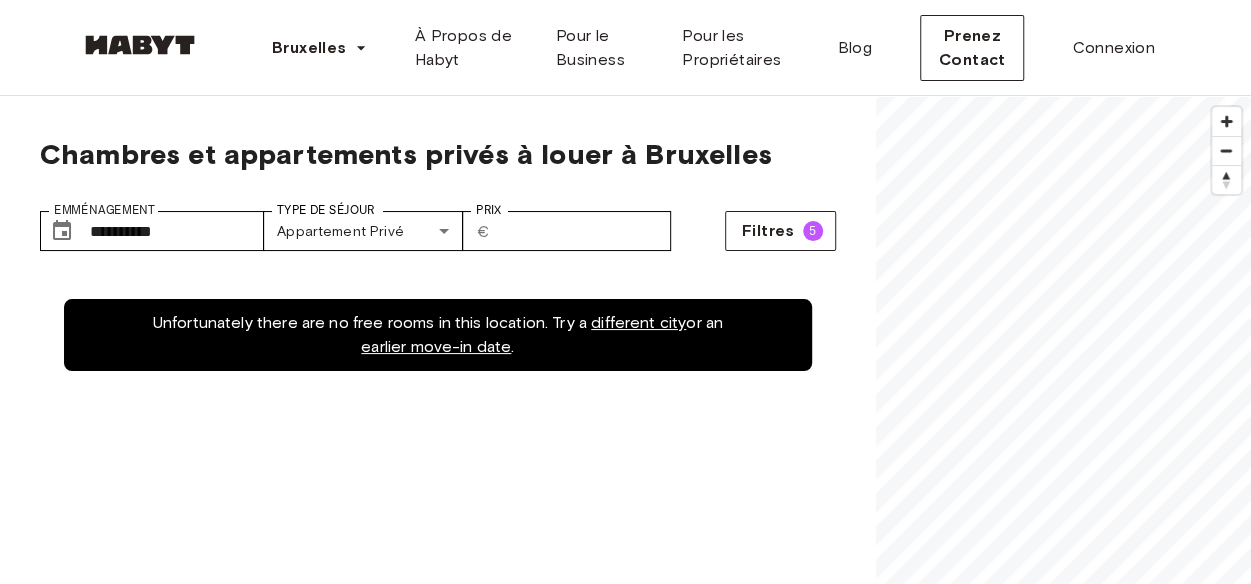 click on "Unfortunately there are no free rooms in this location. Try a   different city  or an   earlier move-in date ." at bounding box center (438, 335) 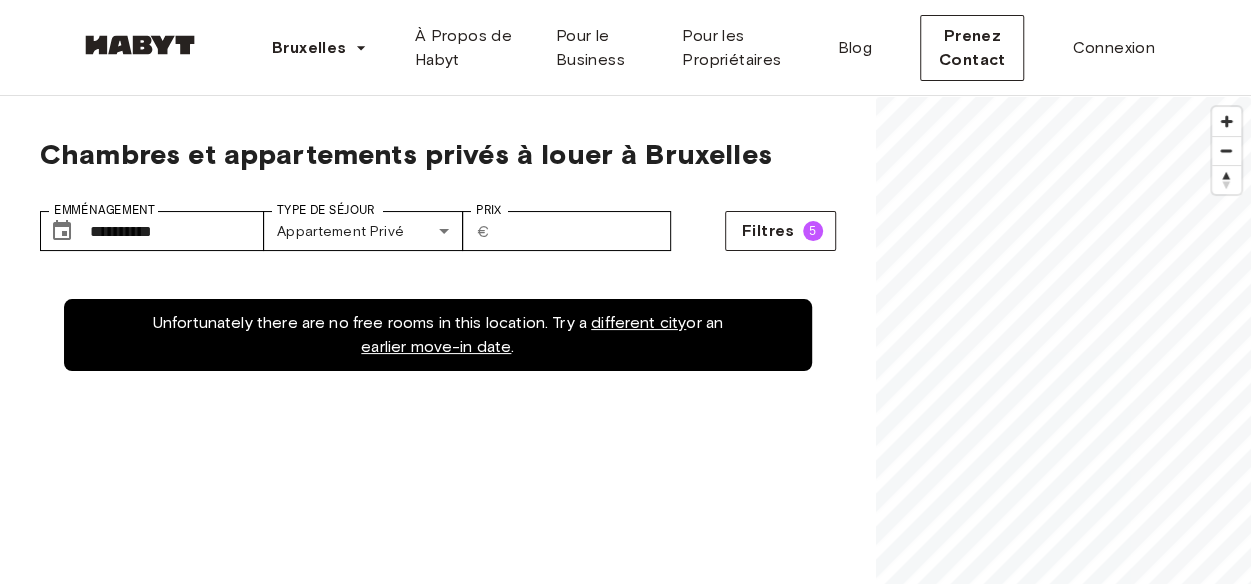 click on "Unfortunately there are no free rooms in this location. Try a   different city  or an   earlier move-in date ." at bounding box center (438, 335) 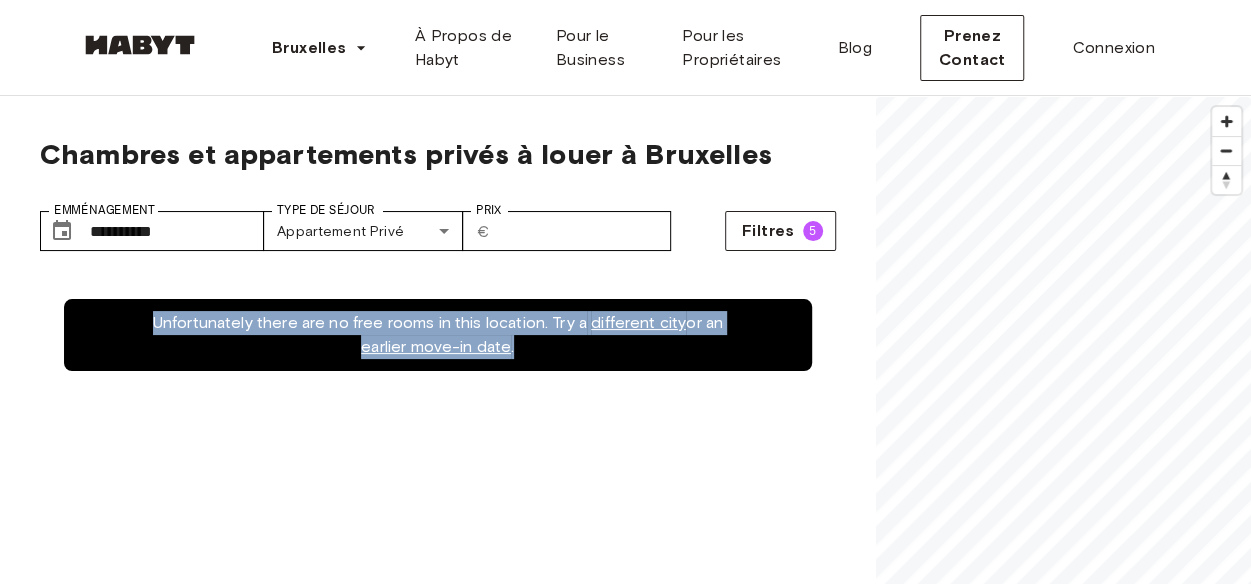 click on "Unfortunately there are no free rooms in this location. Try a   different city  or an   earlier move-in date ." at bounding box center (438, 335) 